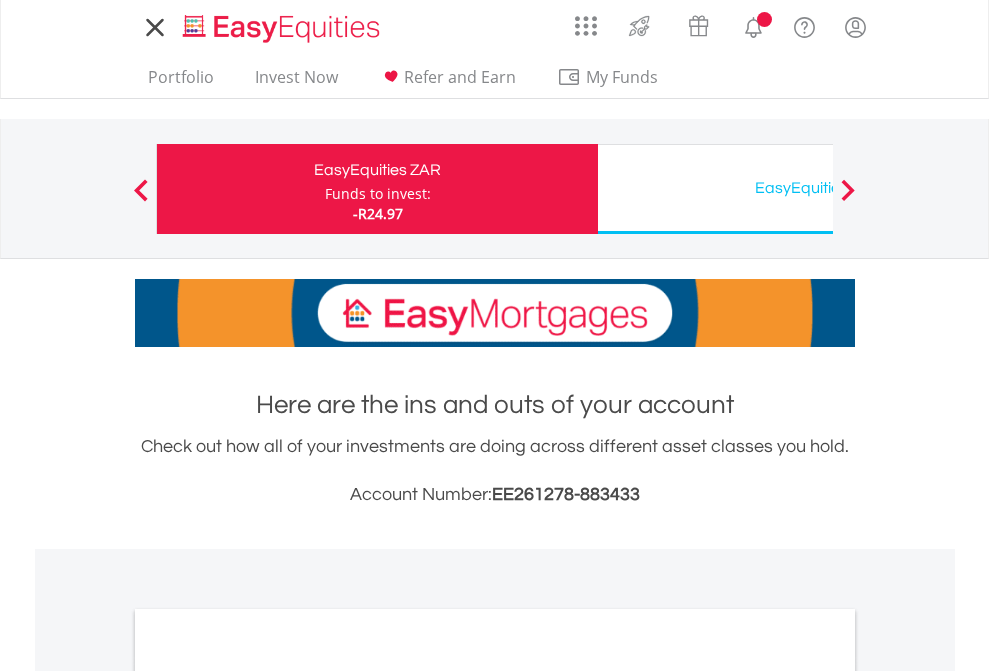 scroll, scrollTop: 0, scrollLeft: 0, axis: both 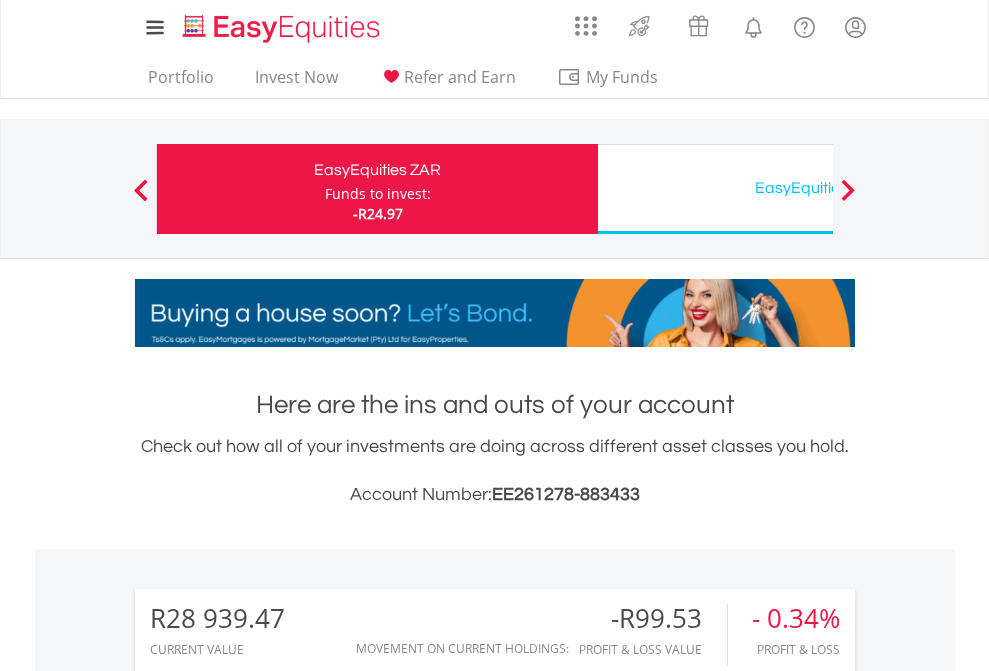 click on "Funds to invest:" at bounding box center [378, 194] 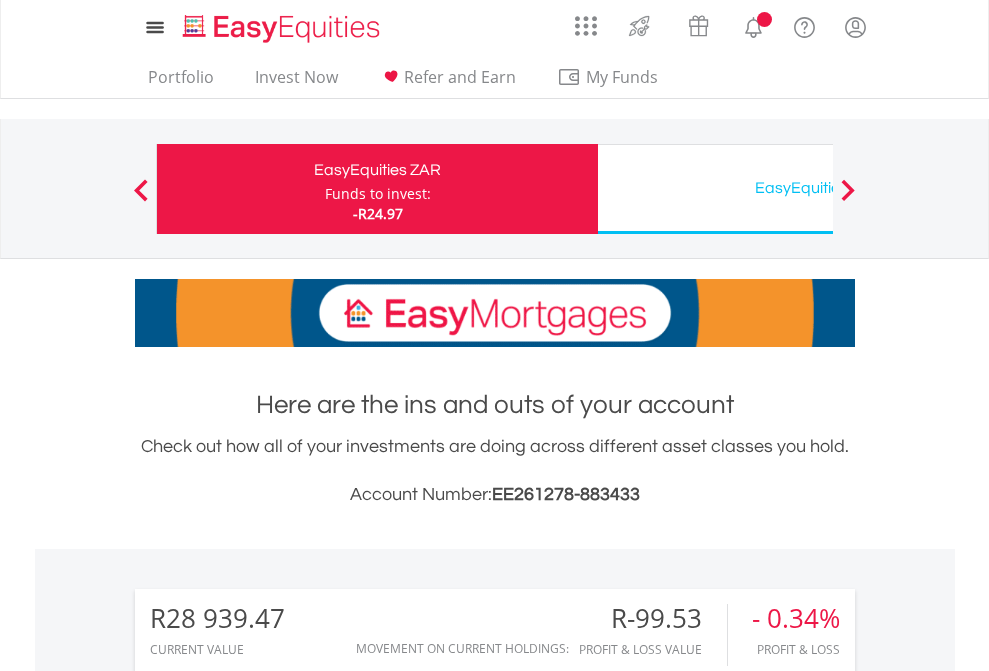 scroll, scrollTop: 0, scrollLeft: 0, axis: both 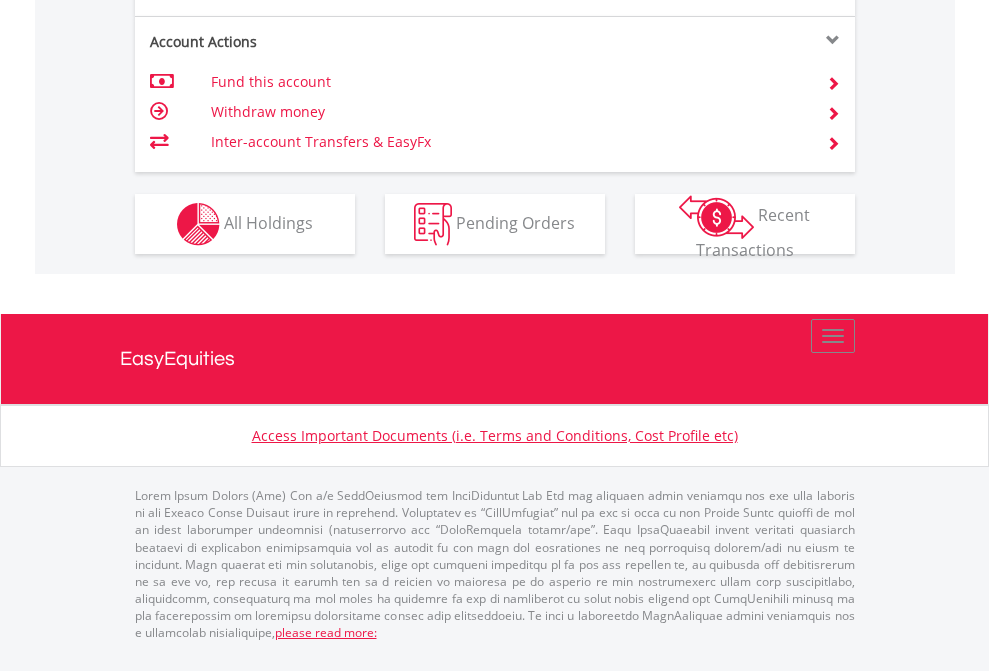 click on "Investment types" at bounding box center (706, -337) 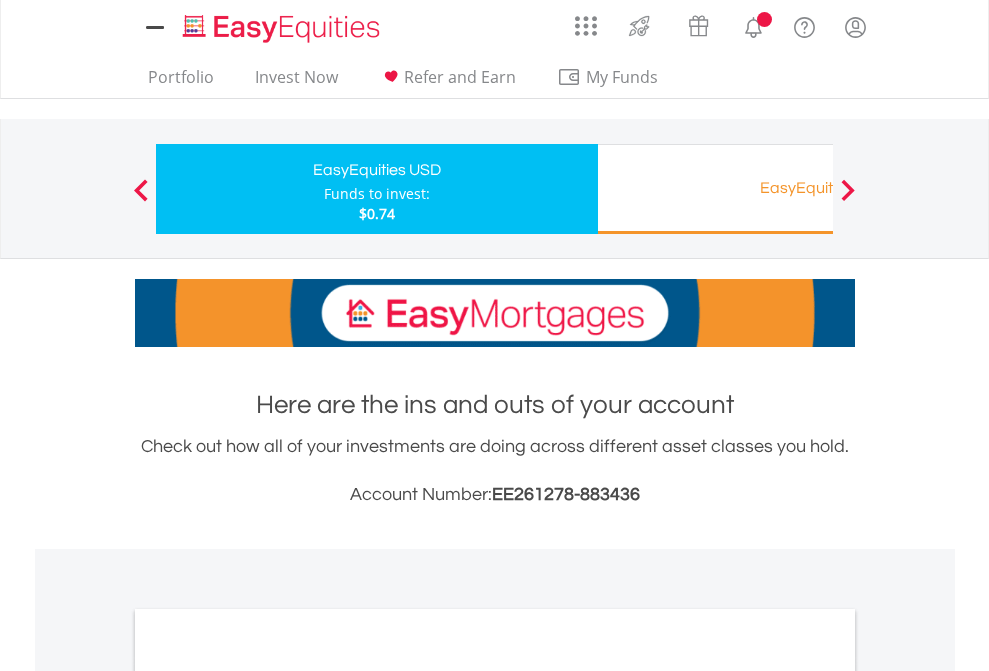 scroll, scrollTop: 0, scrollLeft: 0, axis: both 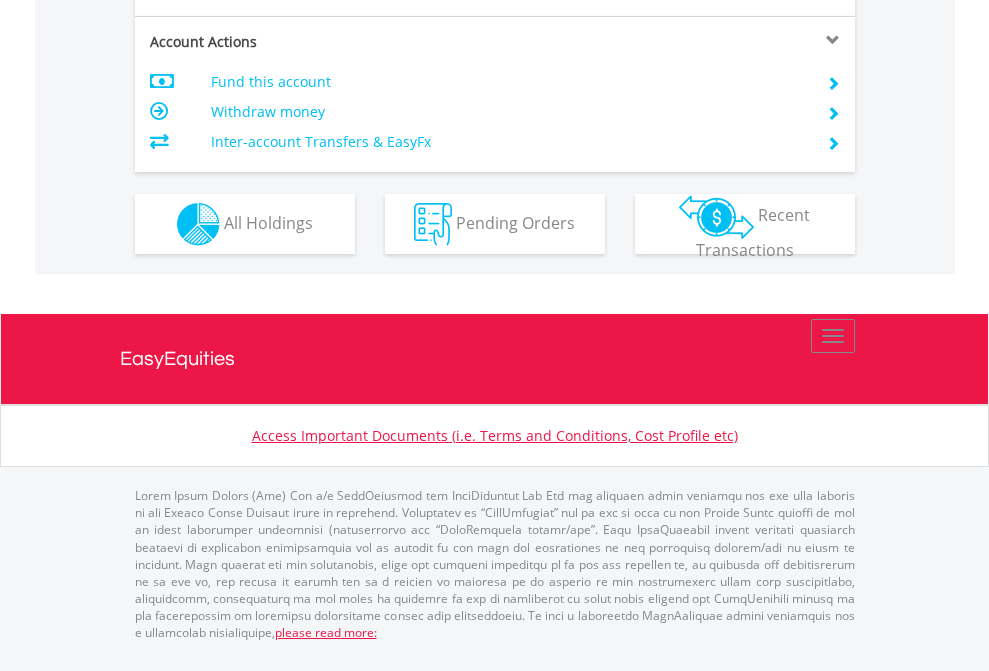 click on "Investment types" at bounding box center (706, -337) 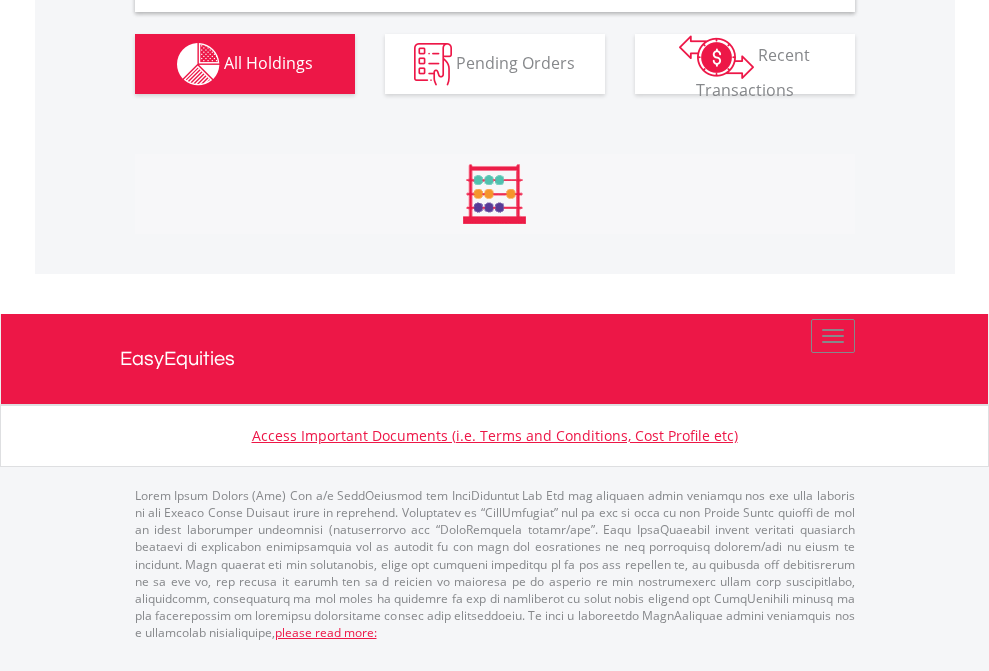 scroll, scrollTop: 1933, scrollLeft: 0, axis: vertical 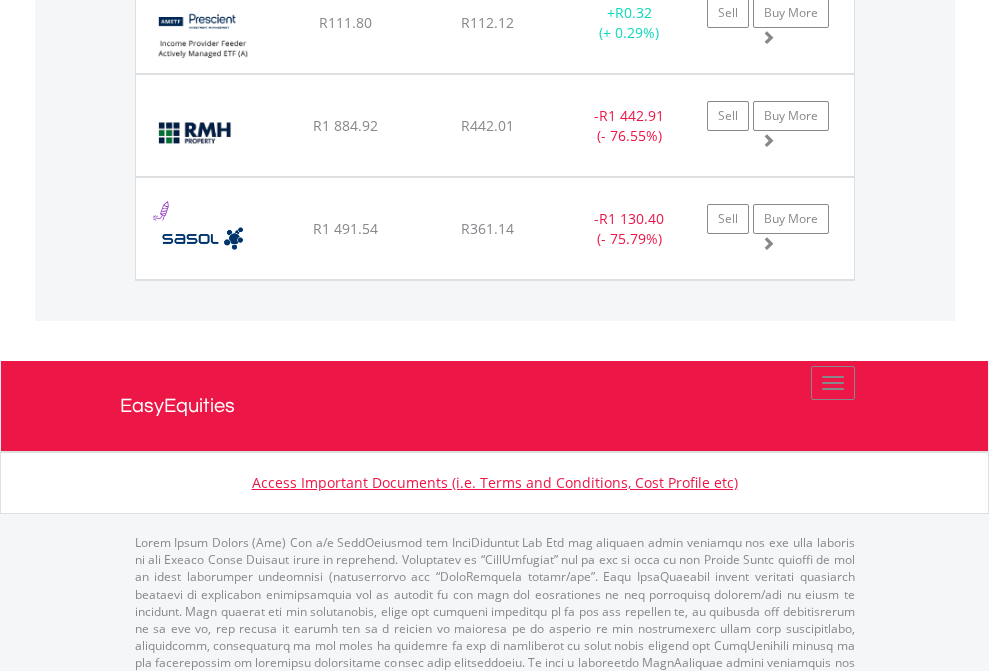 click on "EasyEquities USD" at bounding box center (818, -1745) 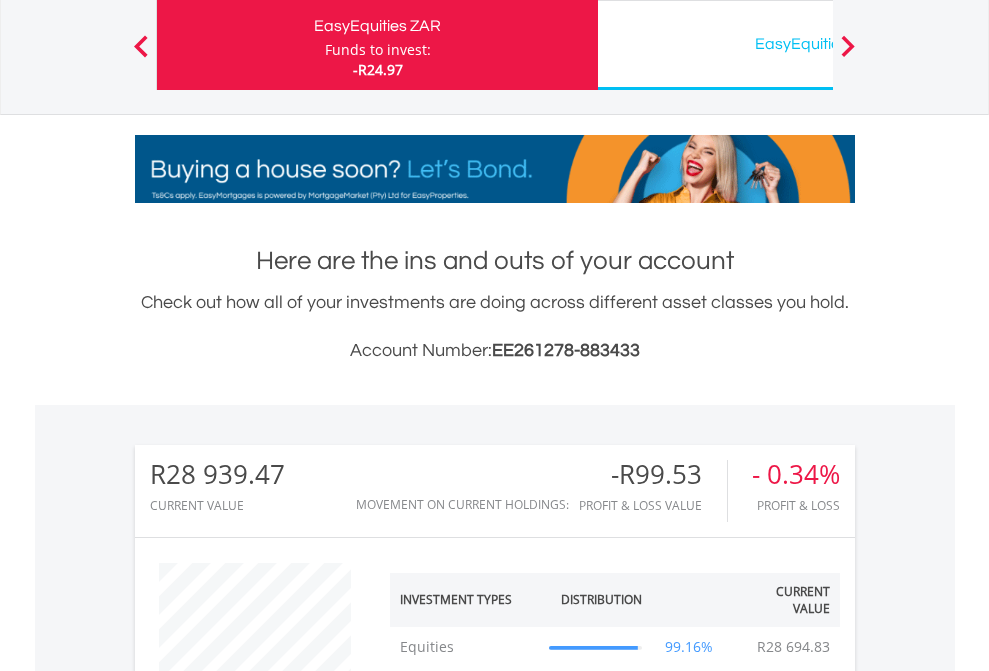 scroll, scrollTop: 999808, scrollLeft: 999687, axis: both 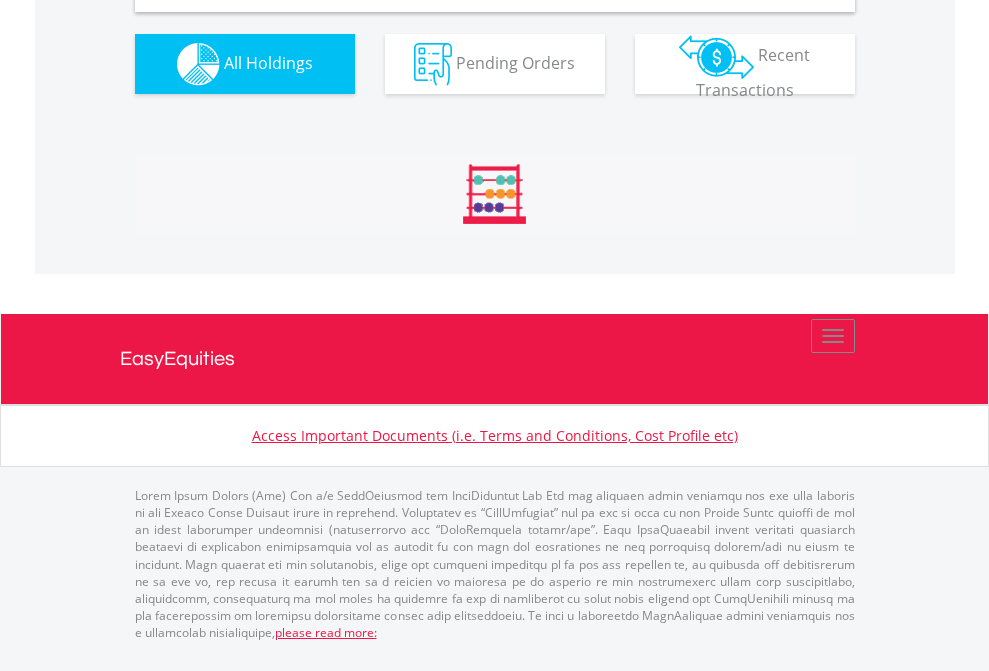 click on "All Holdings" at bounding box center [268, 62] 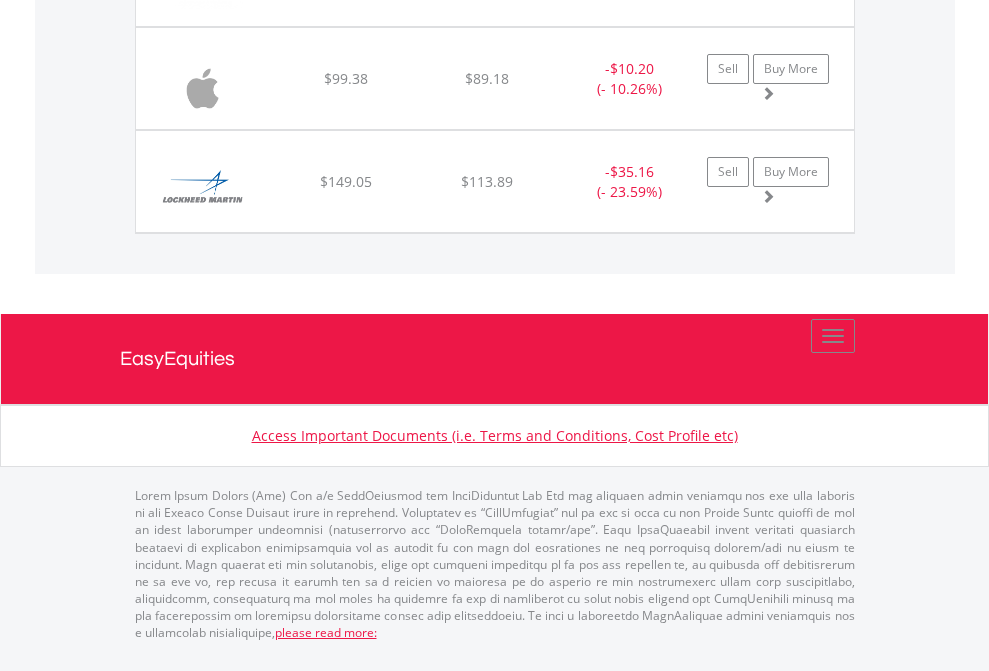 scroll, scrollTop: 2225, scrollLeft: 0, axis: vertical 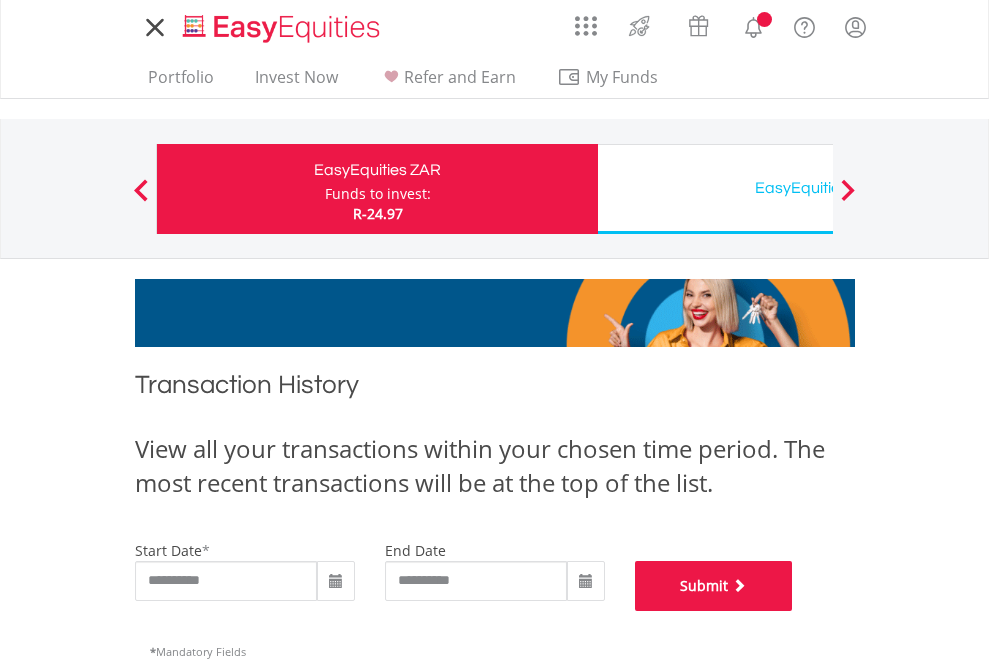 click on "Submit" at bounding box center (714, 586) 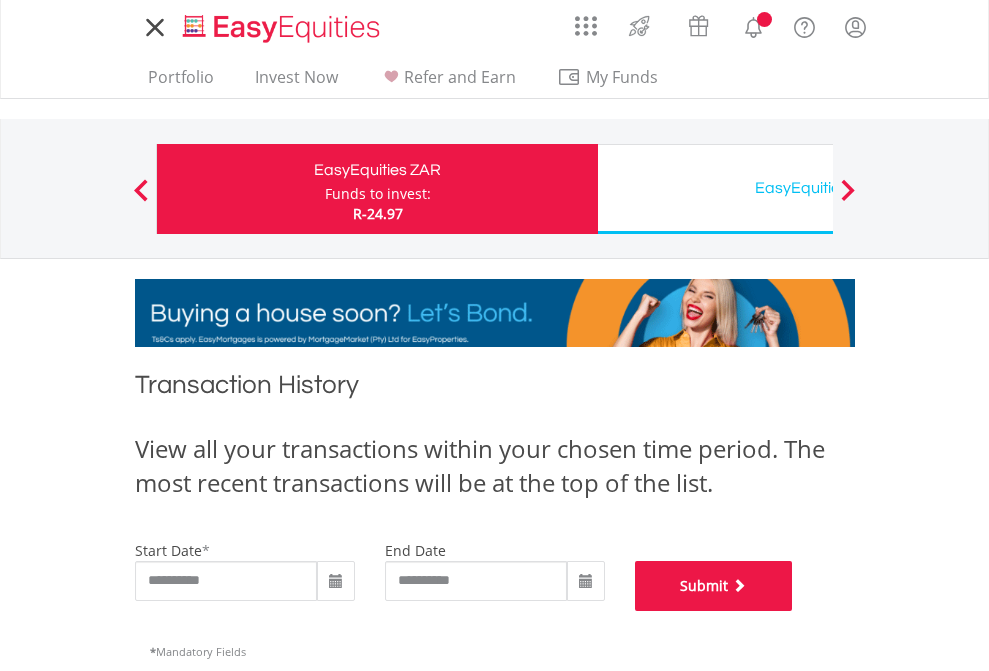 scroll, scrollTop: 811, scrollLeft: 0, axis: vertical 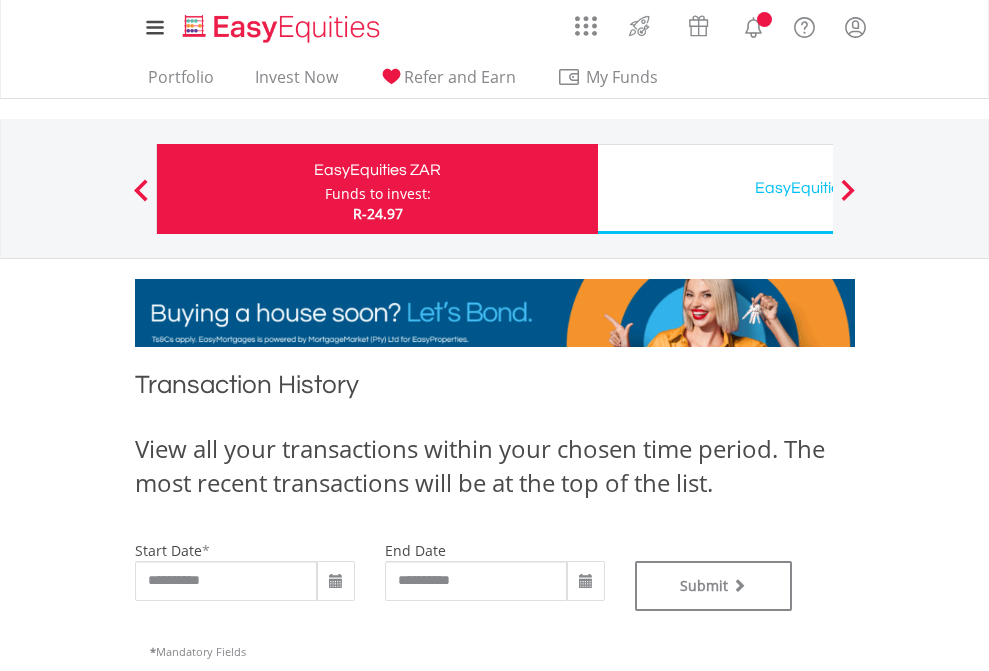 click on "EasyEquities USD" at bounding box center (818, 188) 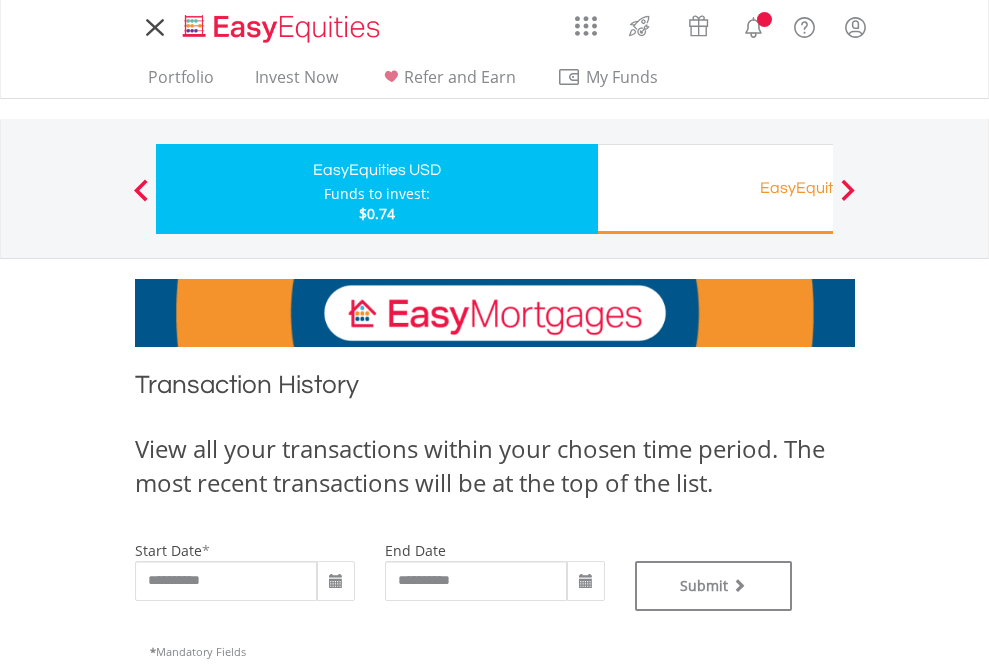 scroll, scrollTop: 0, scrollLeft: 0, axis: both 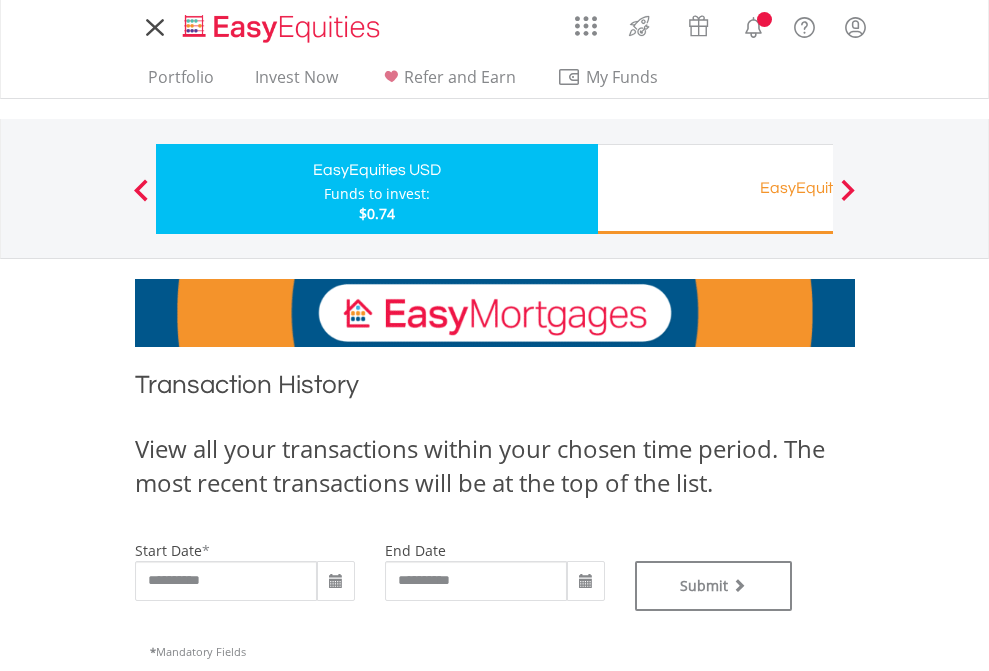 type on "**********" 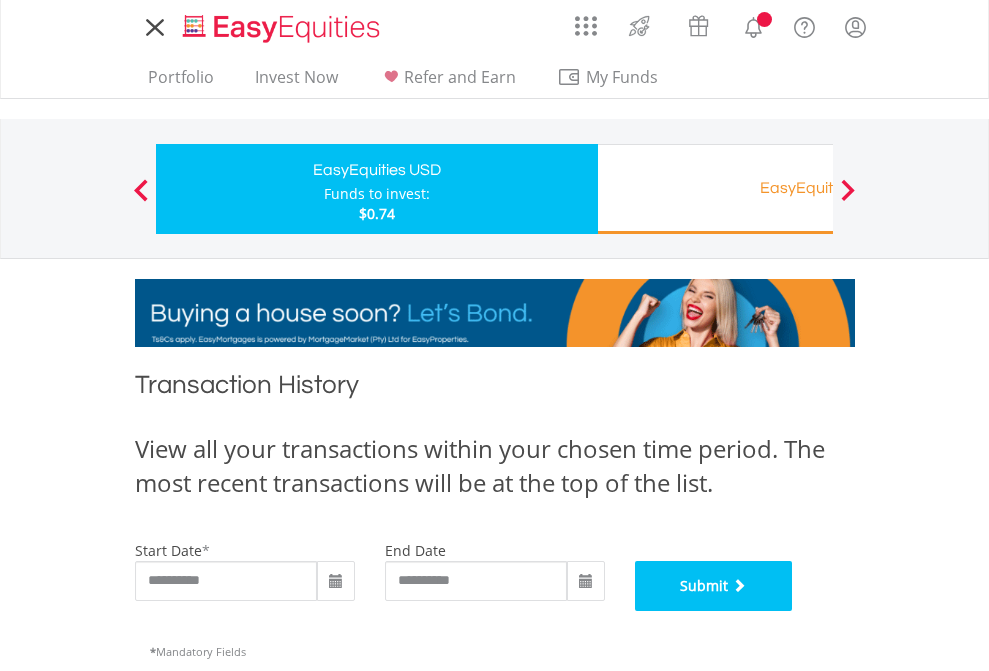 click on "Submit" at bounding box center [714, 586] 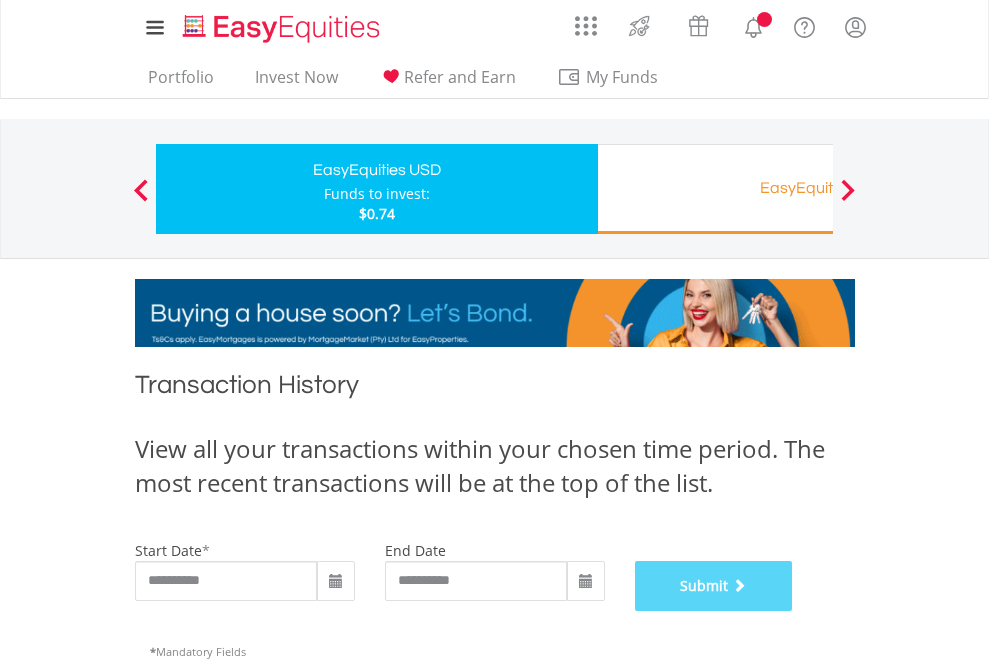 scroll, scrollTop: 811, scrollLeft: 0, axis: vertical 